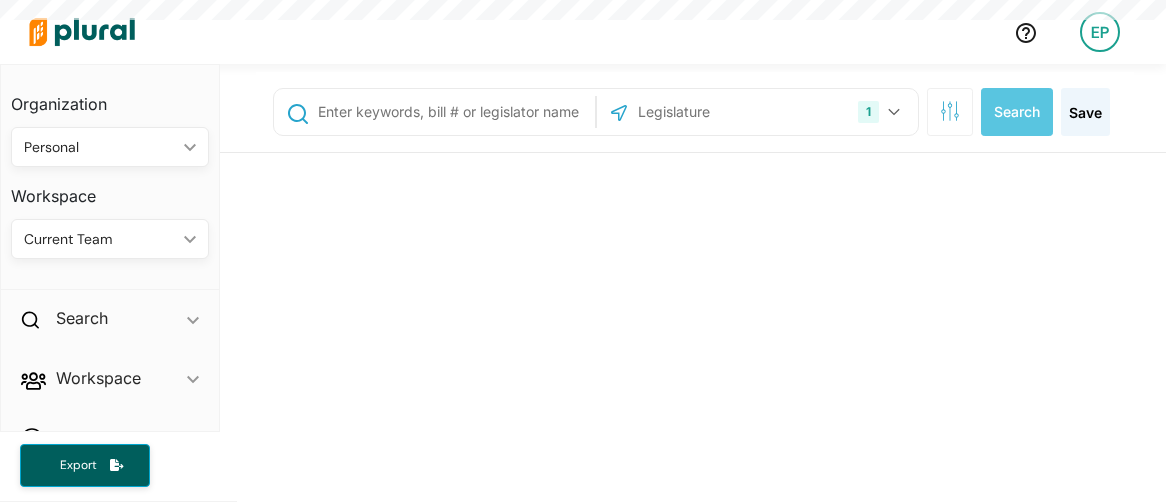 scroll, scrollTop: 0, scrollLeft: 0, axis: both 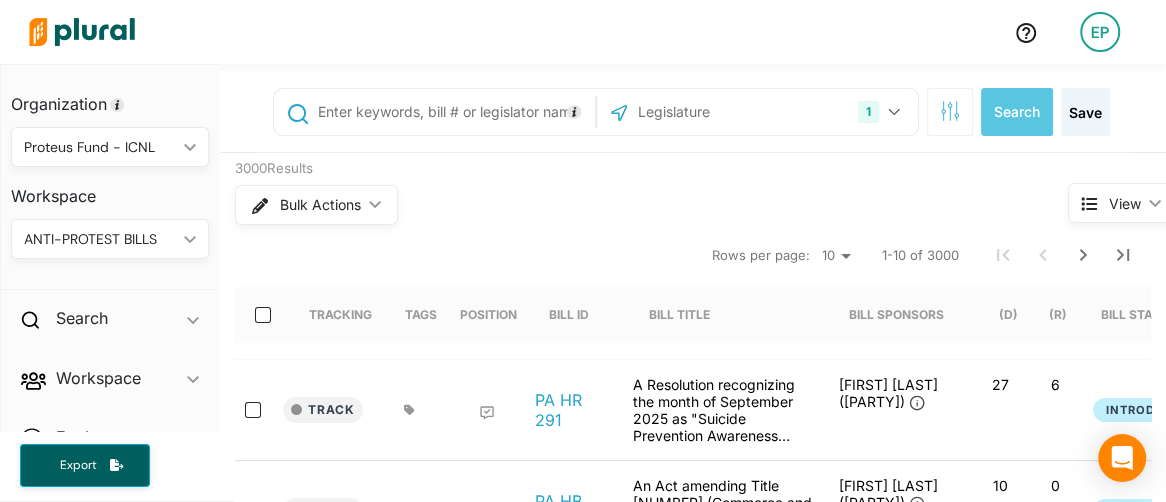 click at bounding box center (453, 112) 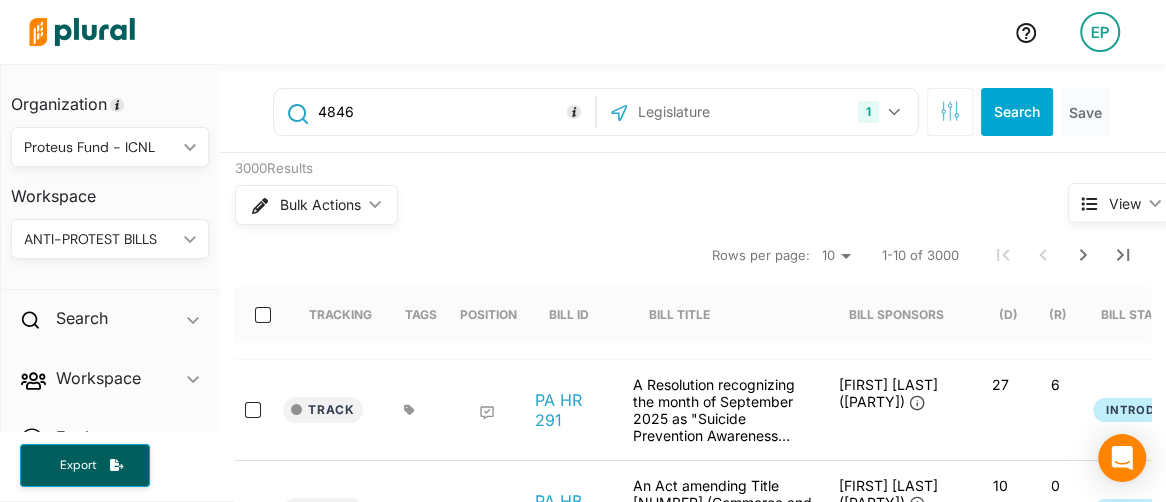 type on "4846" 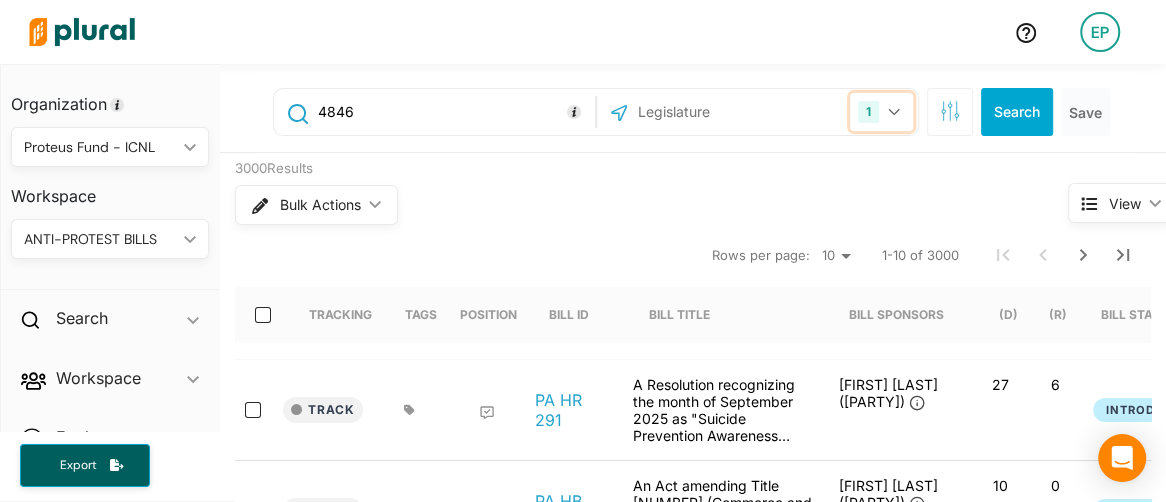 click on "1" at bounding box center (868, 112) 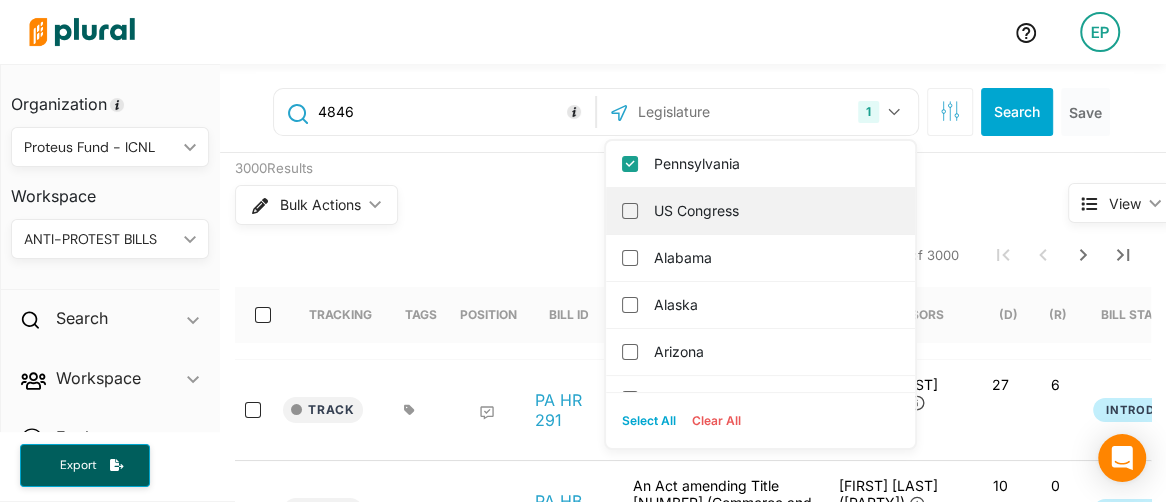 click on "US Congress" at bounding box center (774, 211) 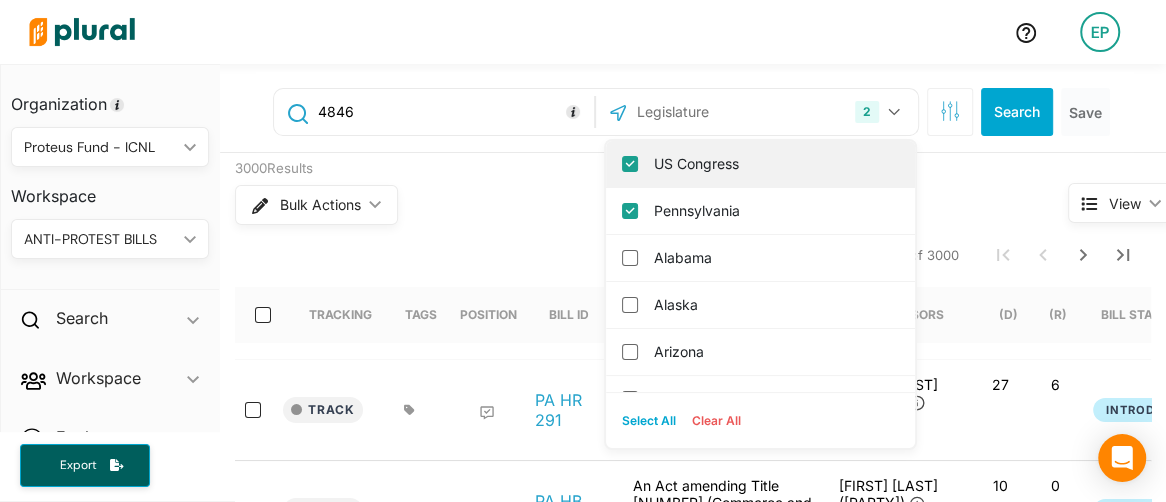 click on "US Congress" at bounding box center [774, 164] 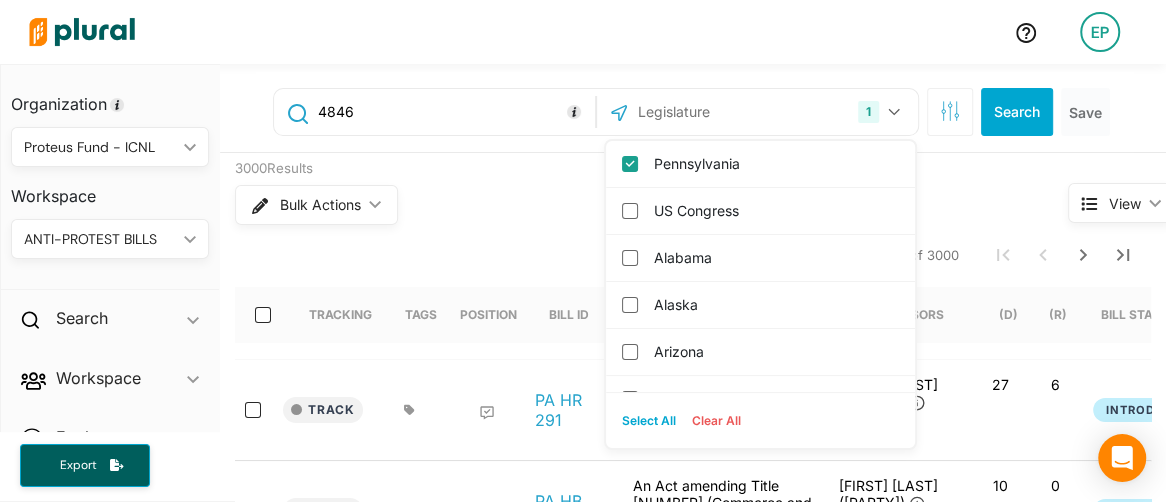 click on "Pennsylvania" at bounding box center [774, 164] 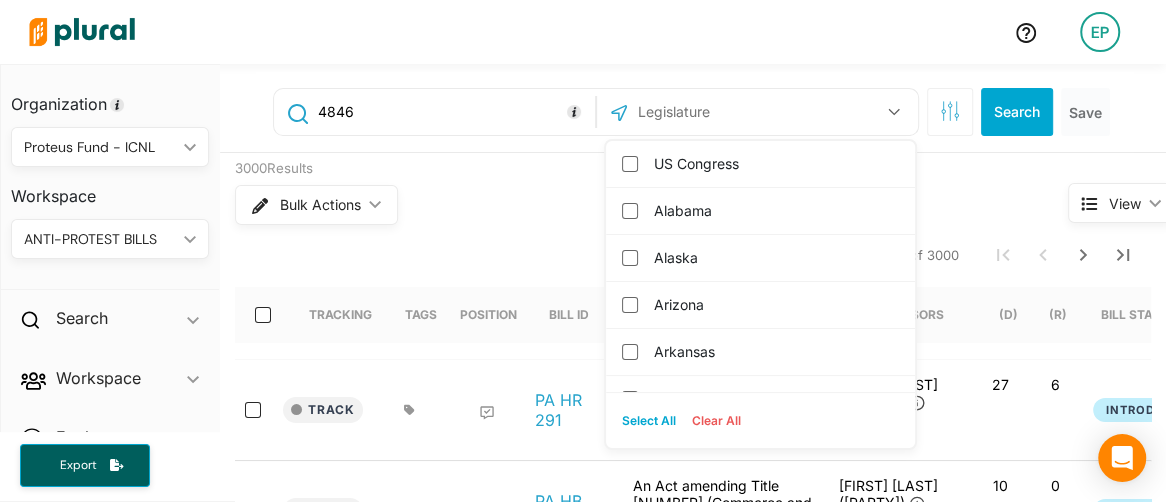 click on "US Congress" at bounding box center [774, 164] 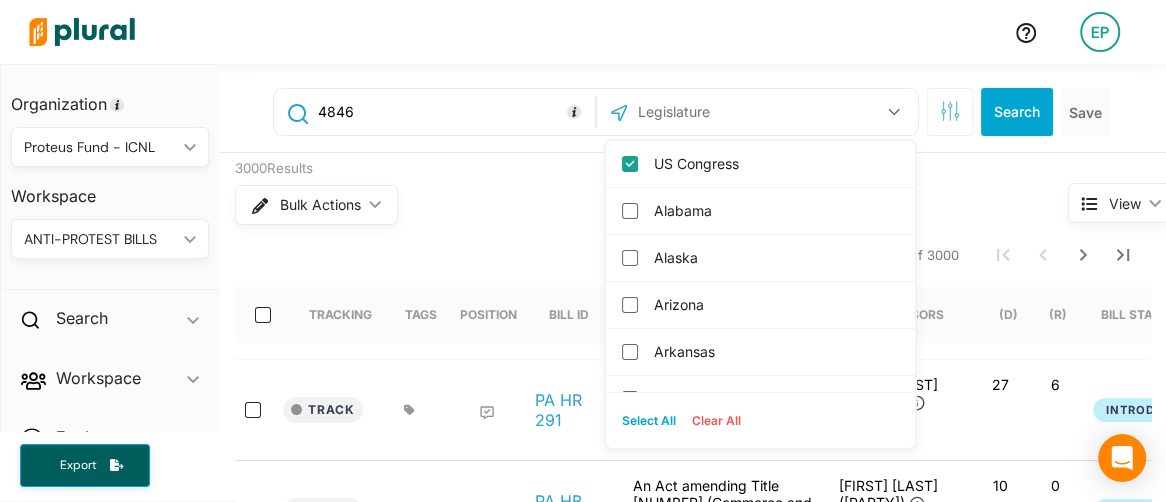 checkbox on "true" 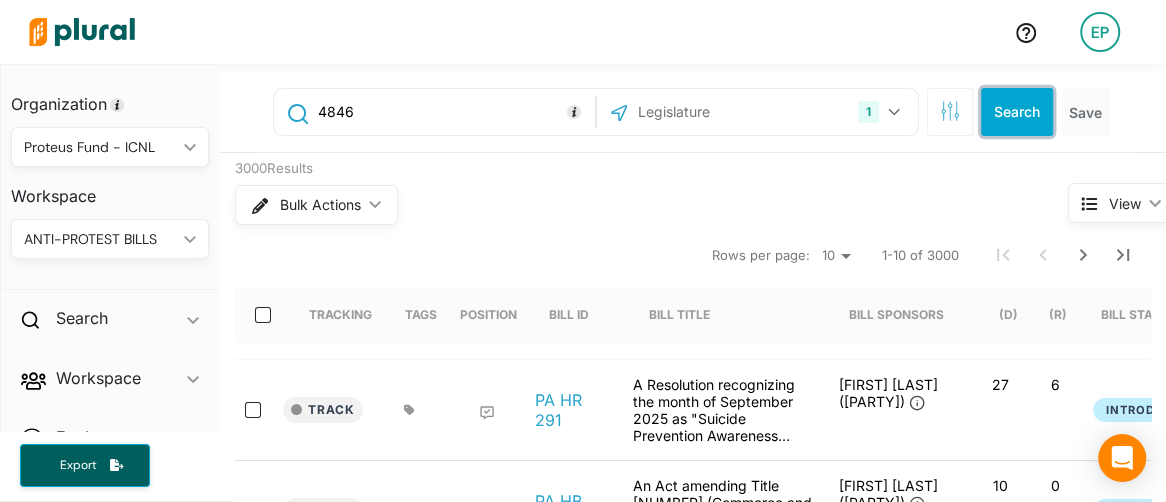 click on "Search" at bounding box center (1017, 112) 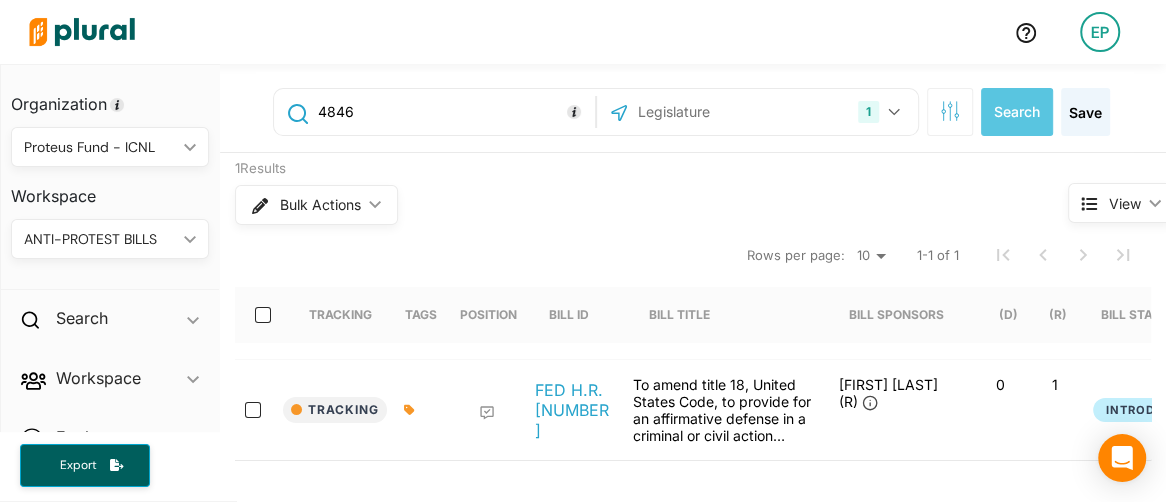 scroll, scrollTop: 111, scrollLeft: 0, axis: vertical 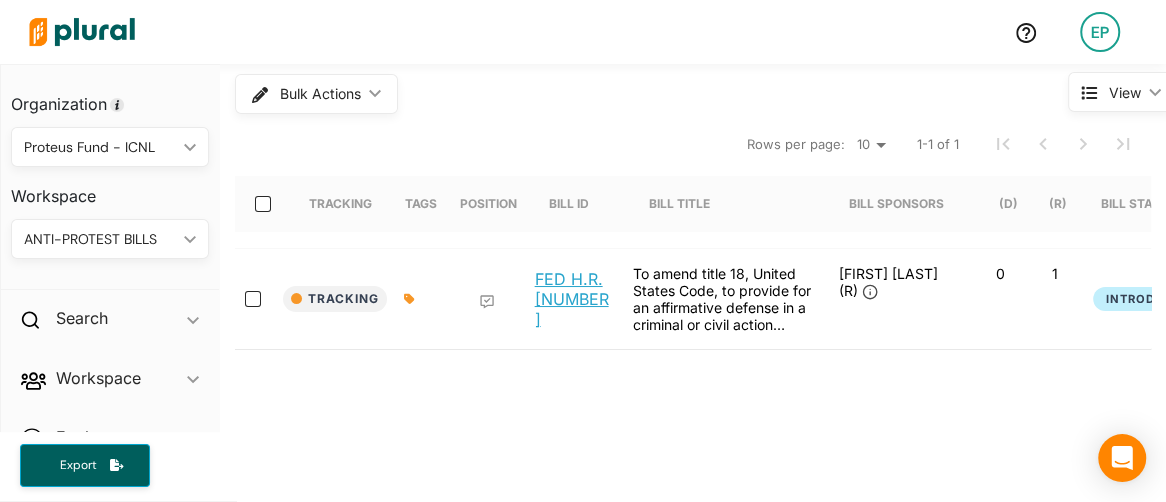 click on "FED H.R. [NUMBER]" at bounding box center [573, 299] 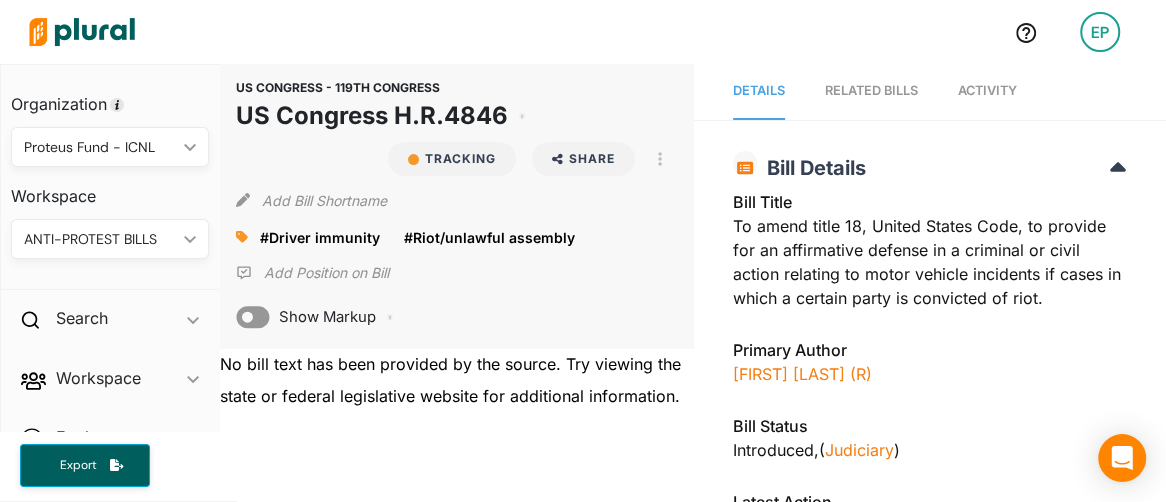 scroll, scrollTop: 0, scrollLeft: 0, axis: both 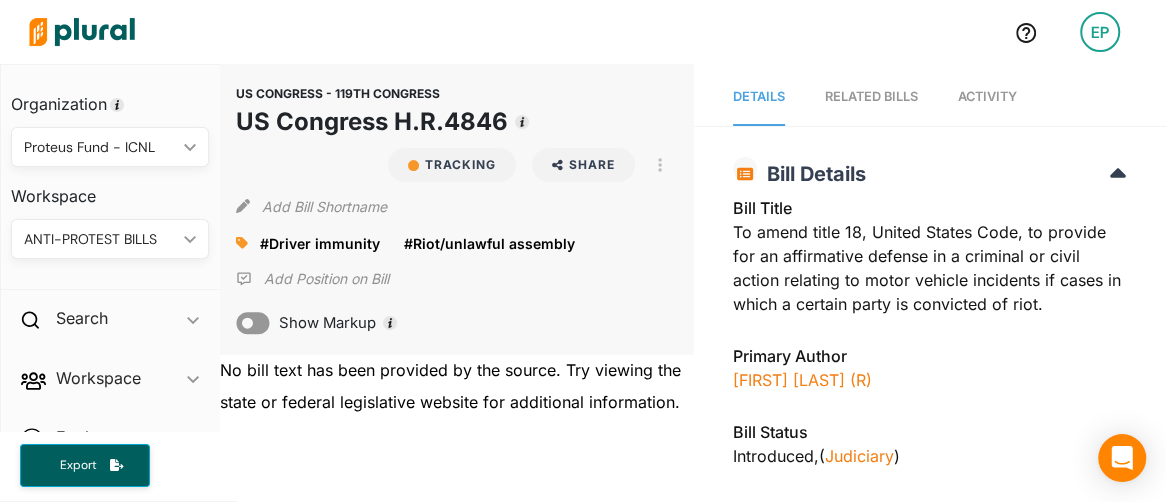 click on "Activity" at bounding box center [987, 97] 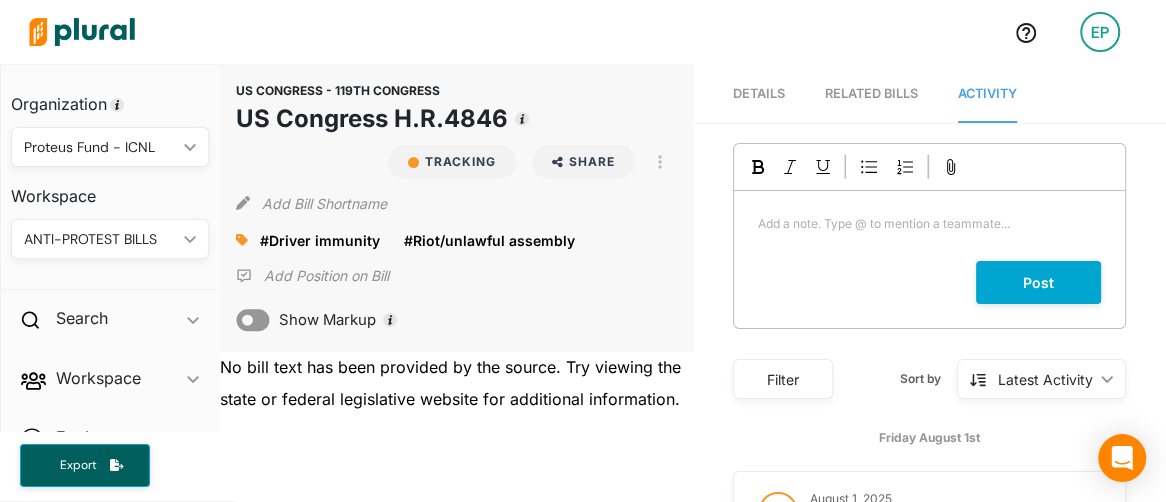 scroll, scrollTop: 0, scrollLeft: 0, axis: both 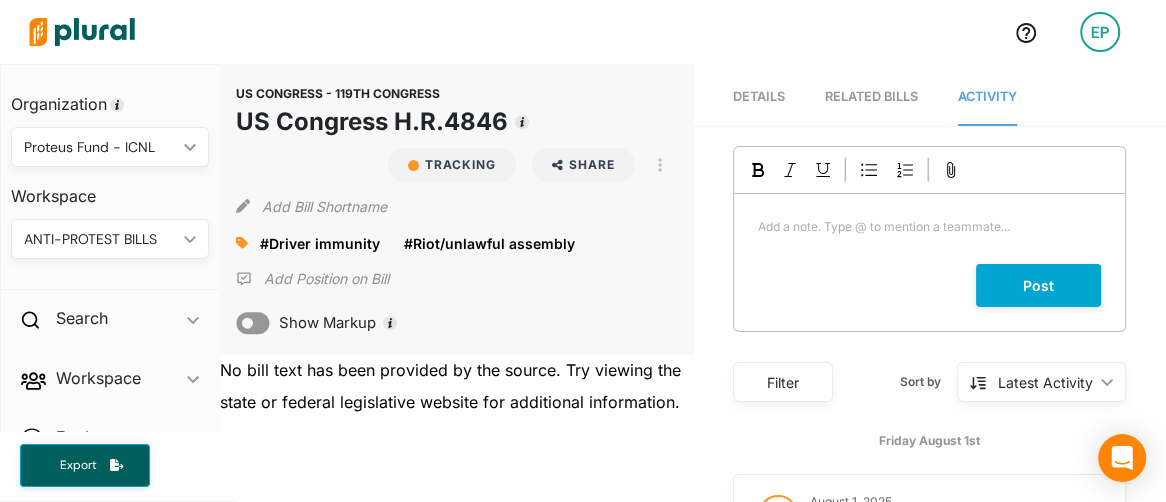 click on "Details RELATED BILLS   Activity" at bounding box center [929, 95] 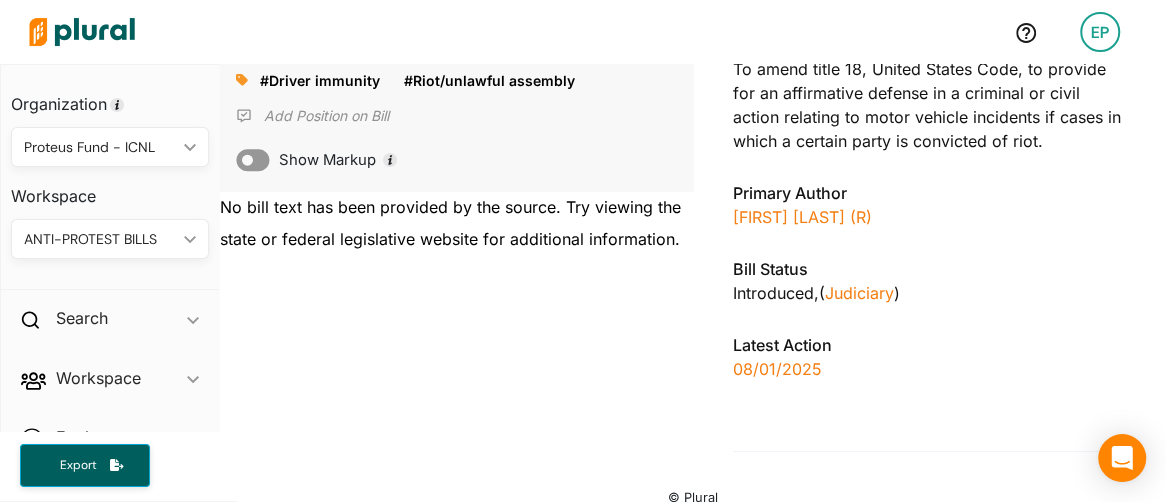 scroll, scrollTop: 184, scrollLeft: 0, axis: vertical 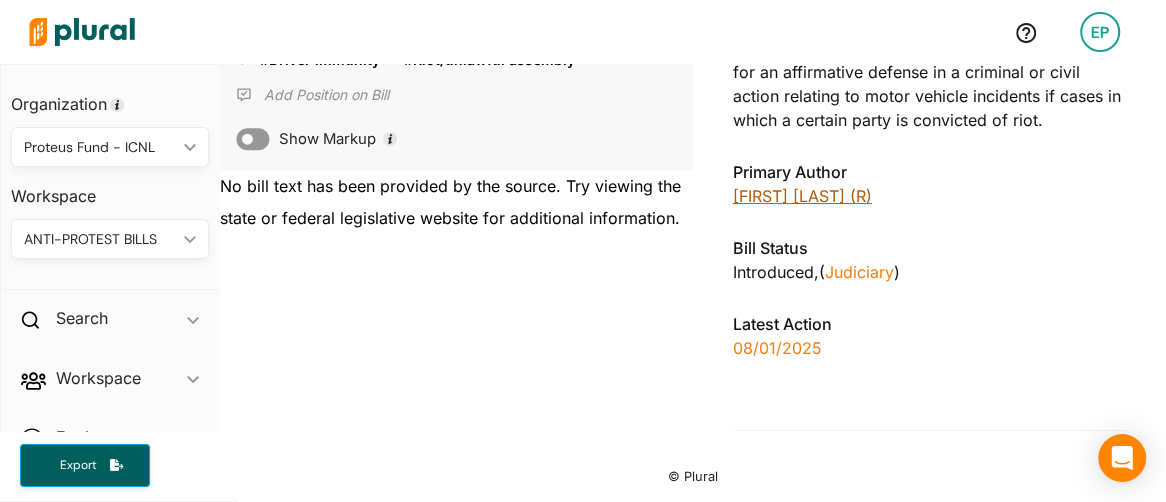click on "[FIRST] [LAST] (R)" at bounding box center (802, 196) 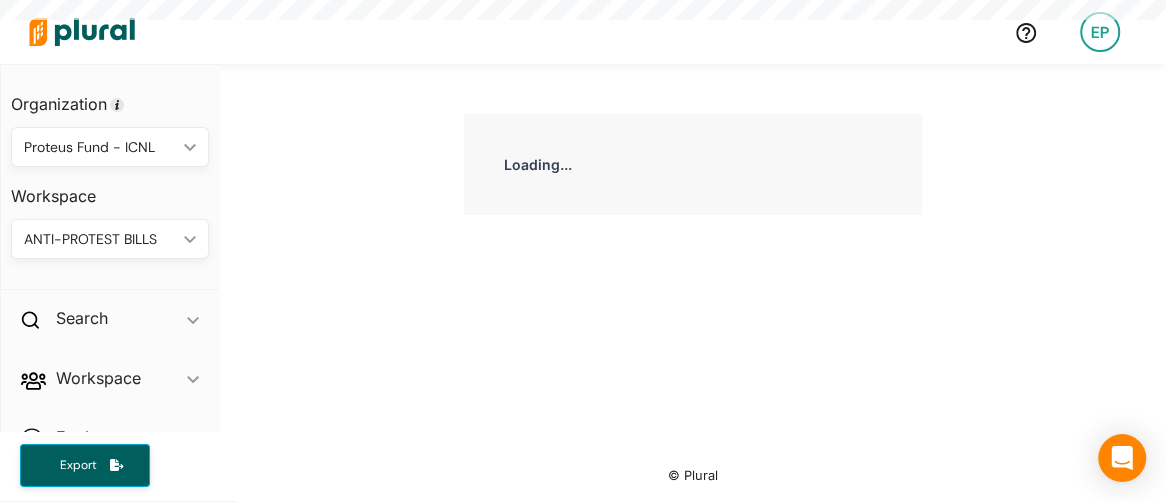 scroll, scrollTop: 0, scrollLeft: 0, axis: both 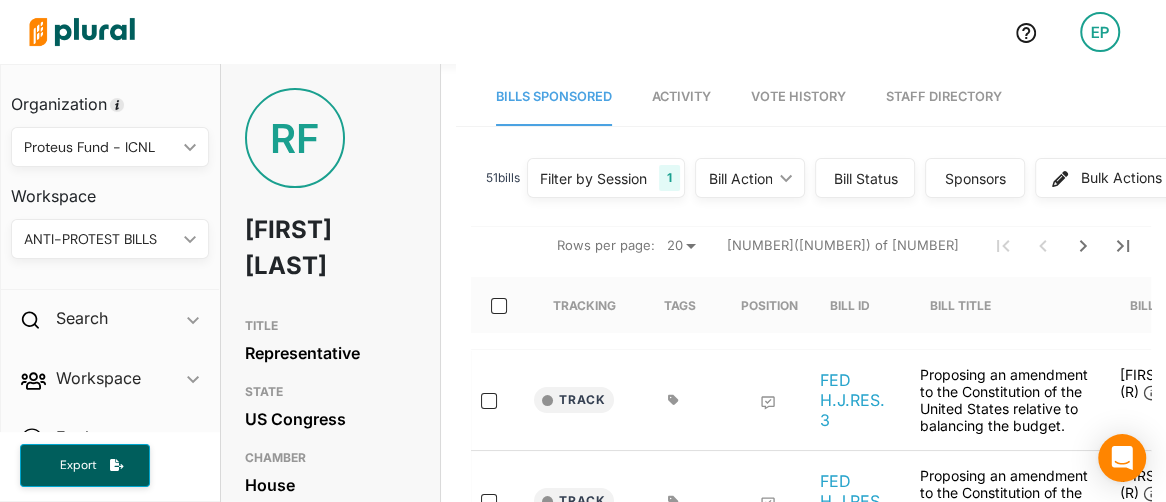 click on "Vote History" at bounding box center [798, 96] 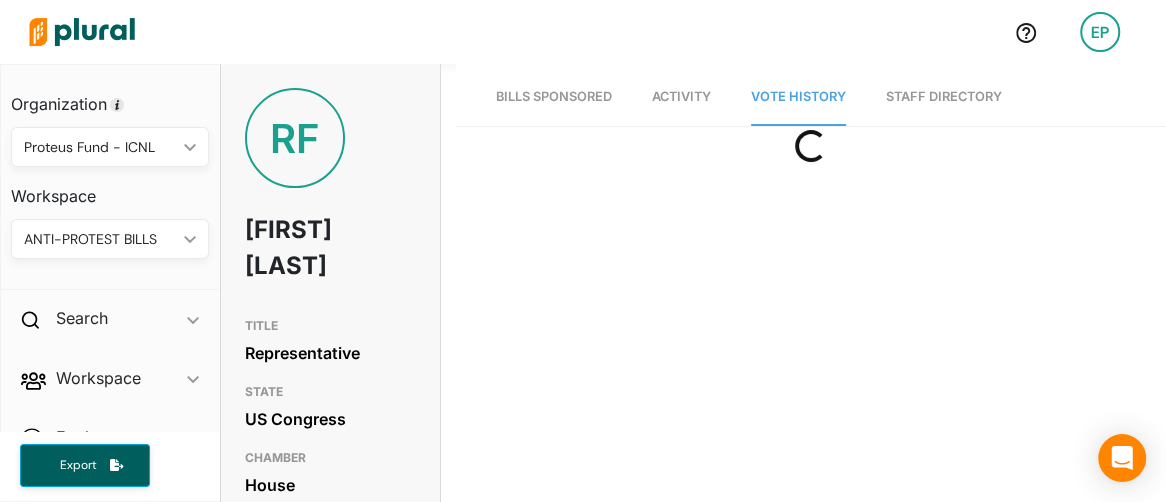 click on "Bills Sponsored" at bounding box center (554, 96) 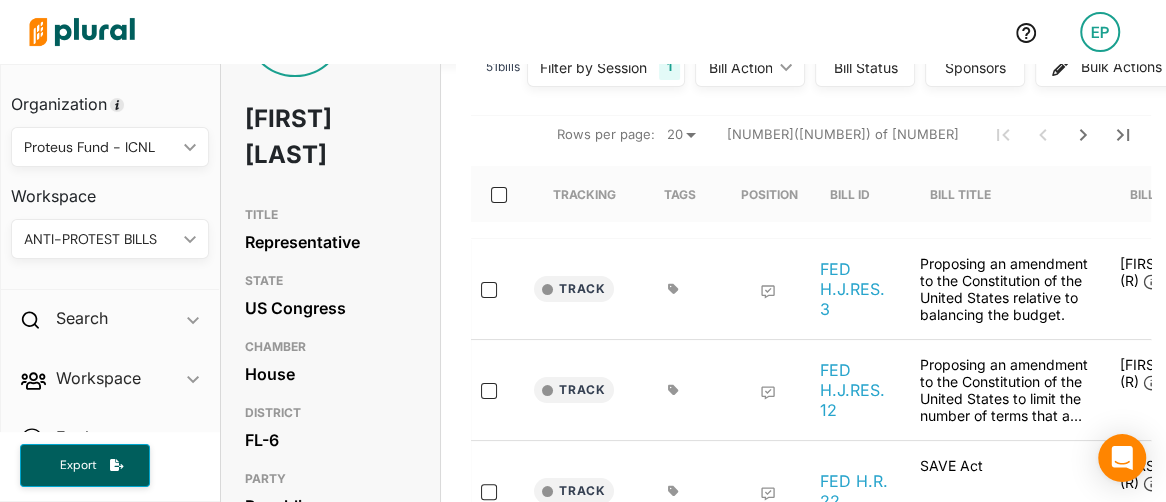 scroll, scrollTop: 0, scrollLeft: 0, axis: both 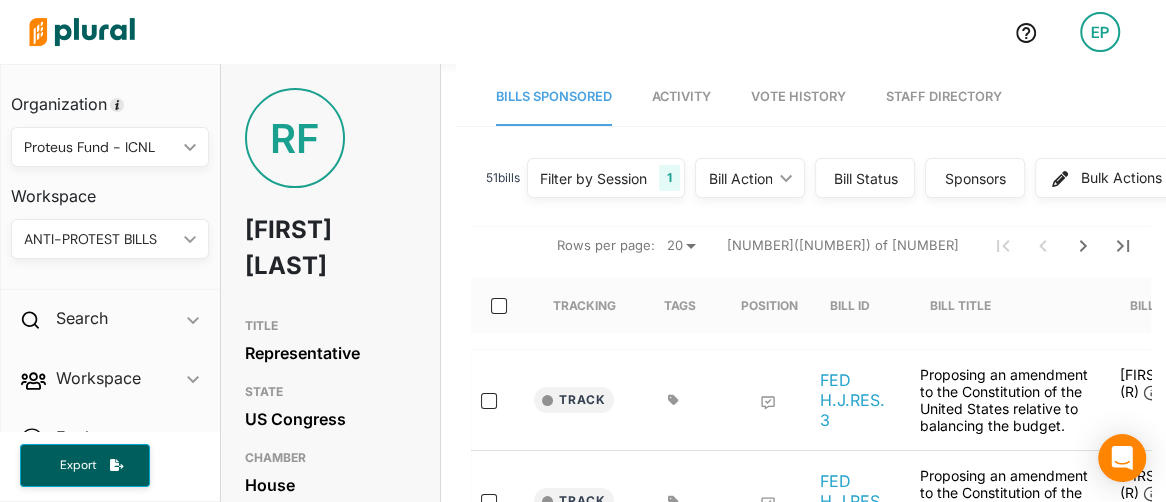 click on "Bill Status" at bounding box center [865, 178] 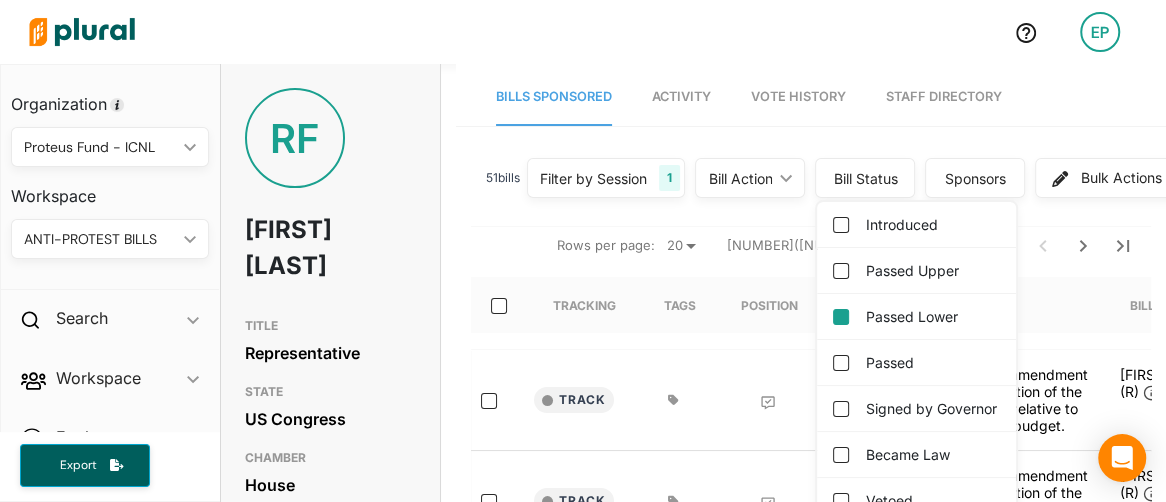 click on "Passed Lower" at bounding box center [841, 317] 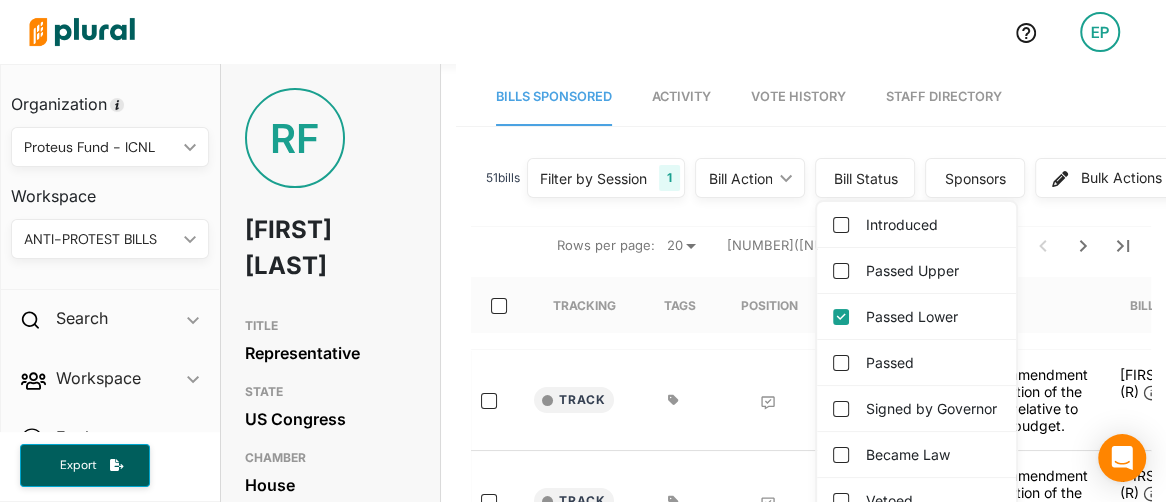 checkbox on "true" 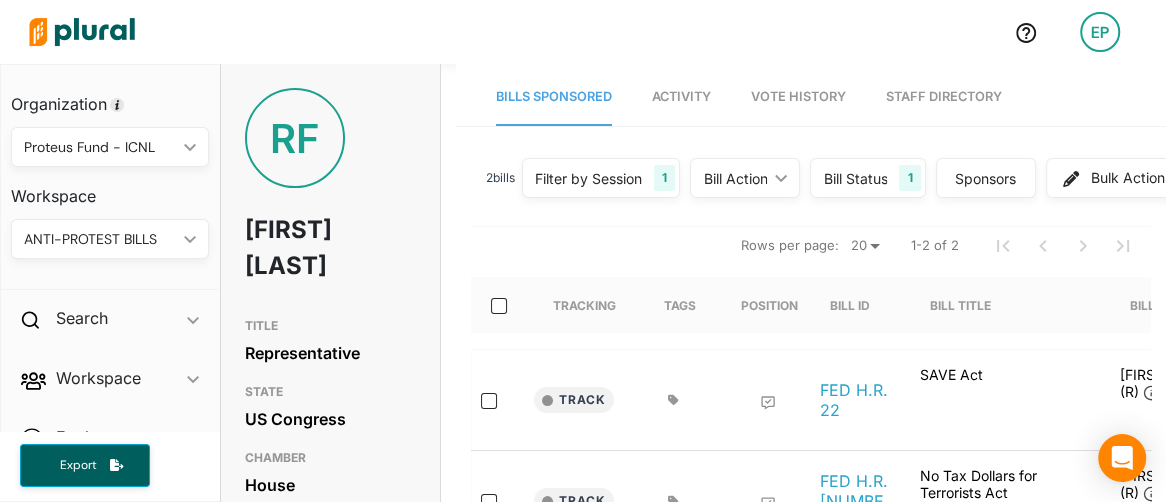 click on "Bills Sponsored Activity Vote History Staff Directory" at bounding box center (811, 95) 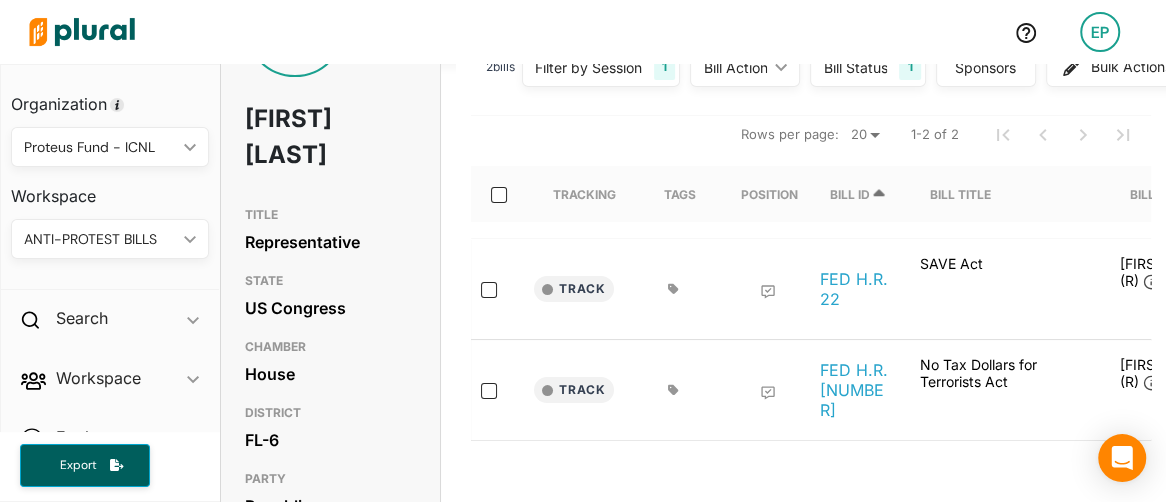 scroll, scrollTop: 222, scrollLeft: 0, axis: vertical 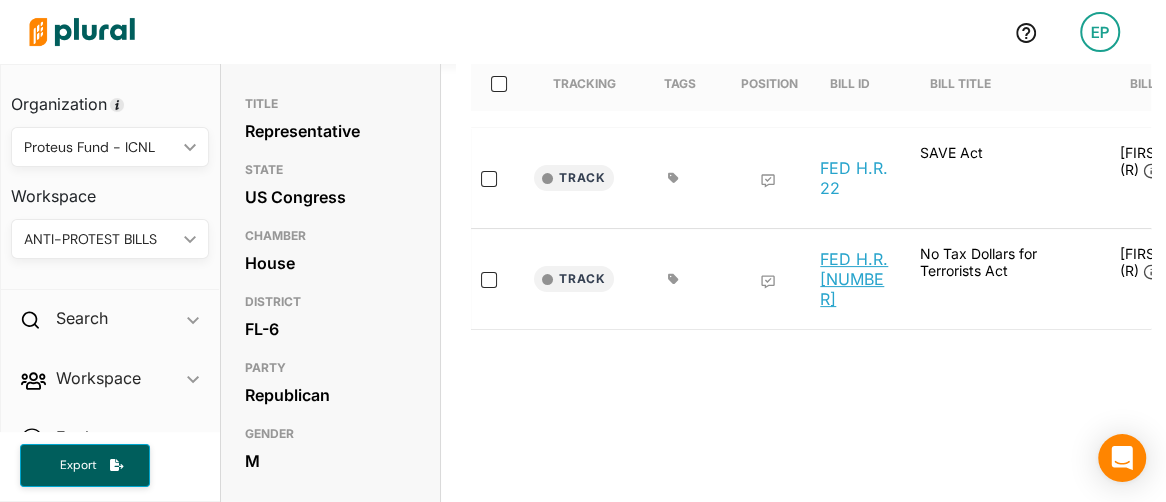 click on "FED H.R. [NUMBER]" at bounding box center (854, 279) 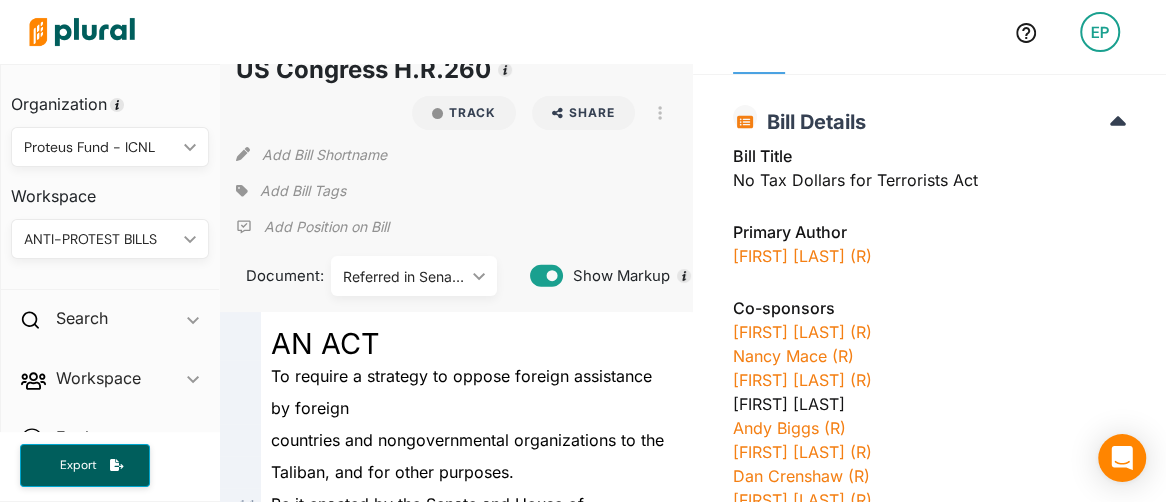 scroll, scrollTop: 0, scrollLeft: 0, axis: both 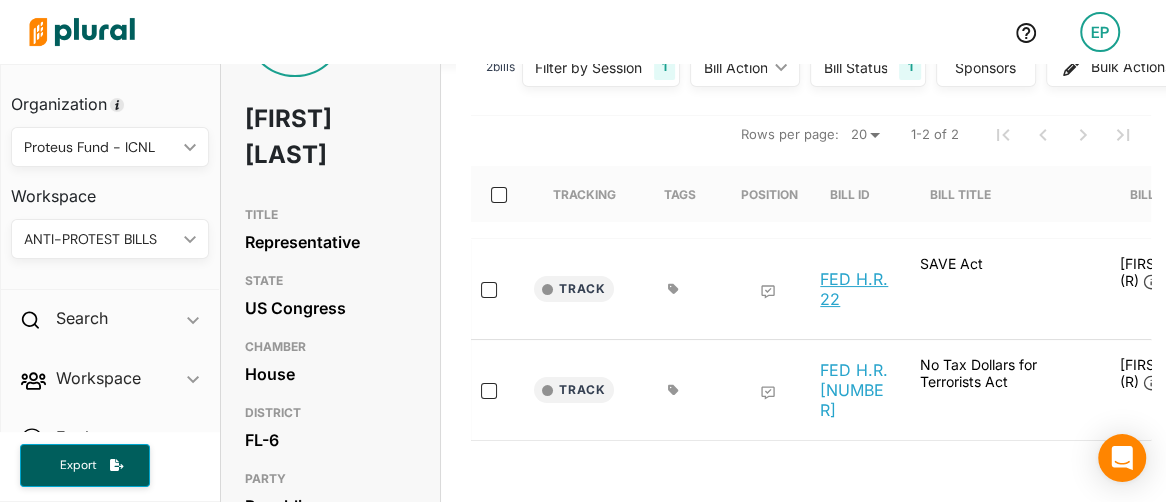 click on "FED H.R. 22" at bounding box center (854, 289) 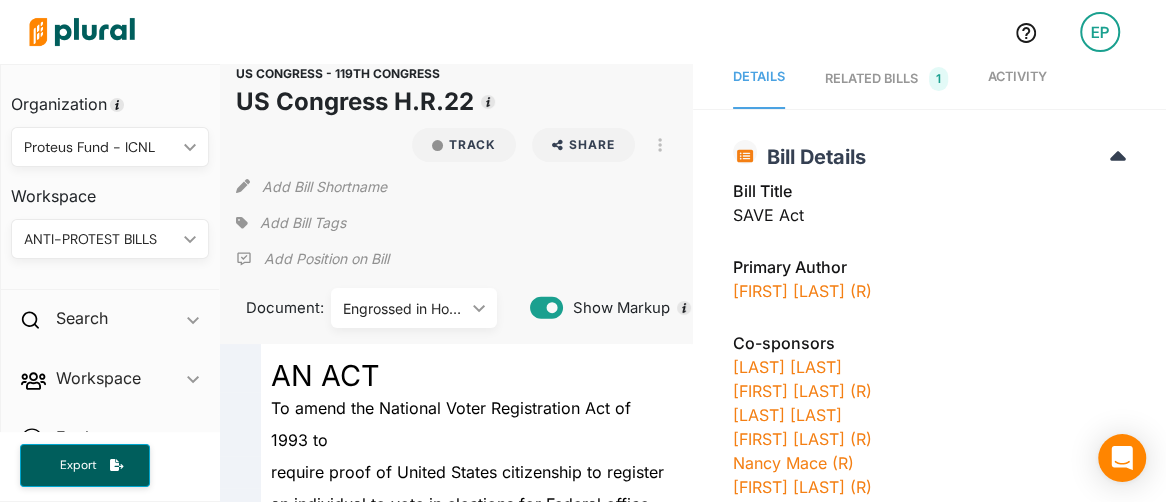 scroll, scrollTop: 0, scrollLeft: 0, axis: both 